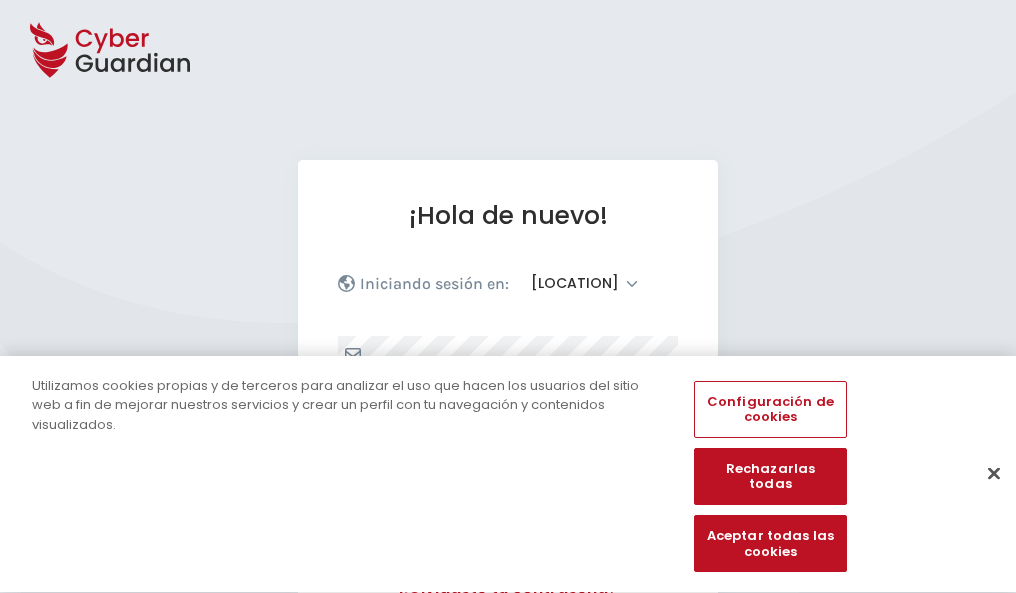 select on "[LOCATION]" 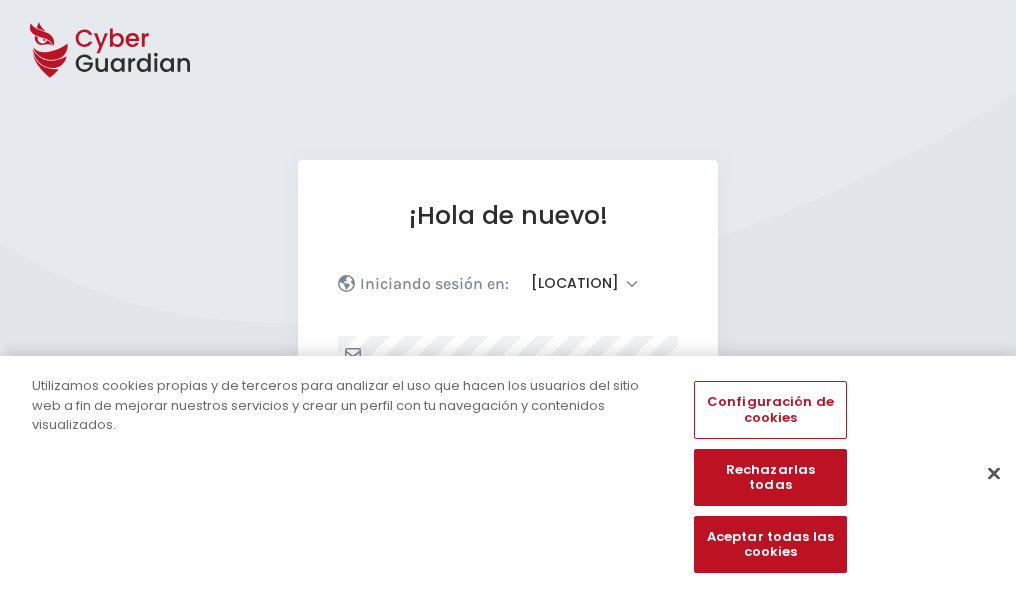 scroll, scrollTop: 261, scrollLeft: 0, axis: vertical 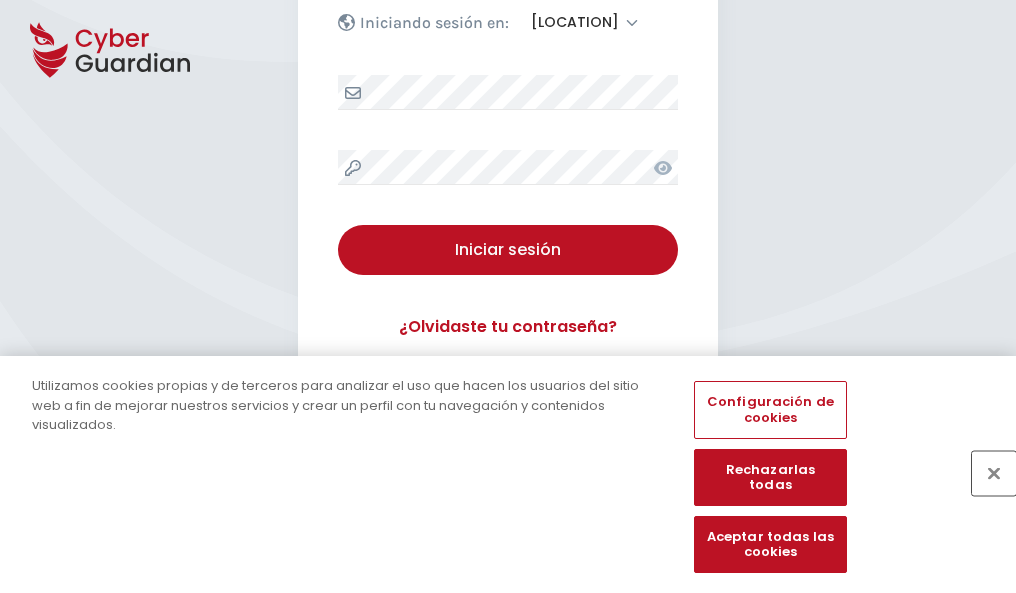 click at bounding box center (994, 473) 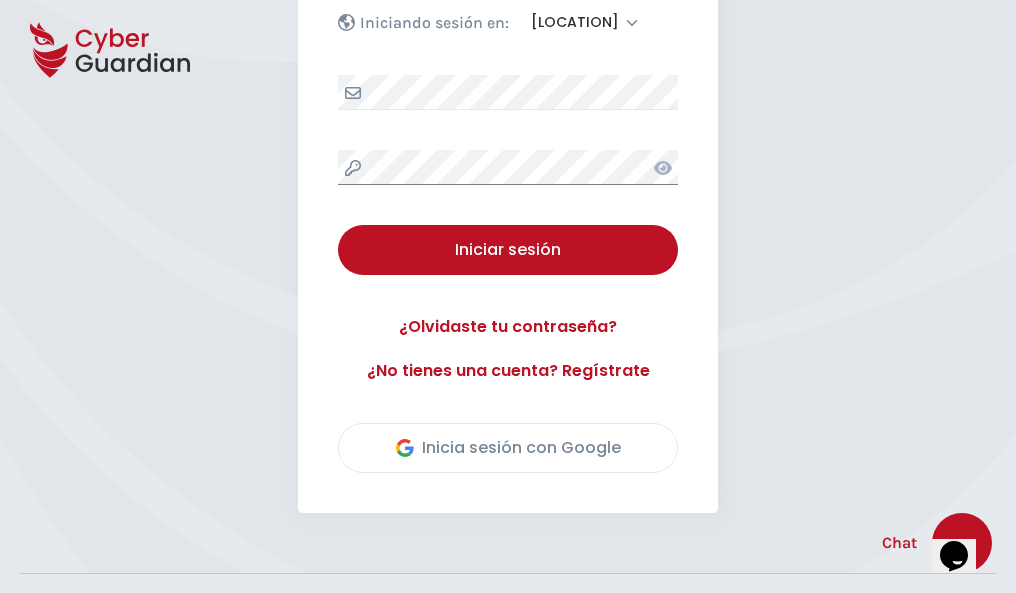 scroll, scrollTop: 454, scrollLeft: 0, axis: vertical 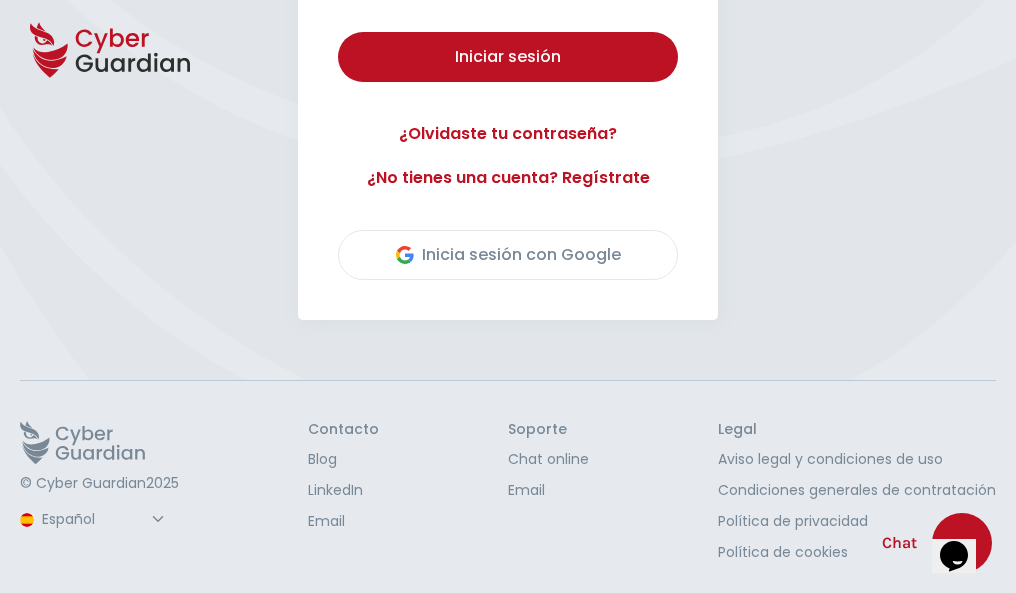 type 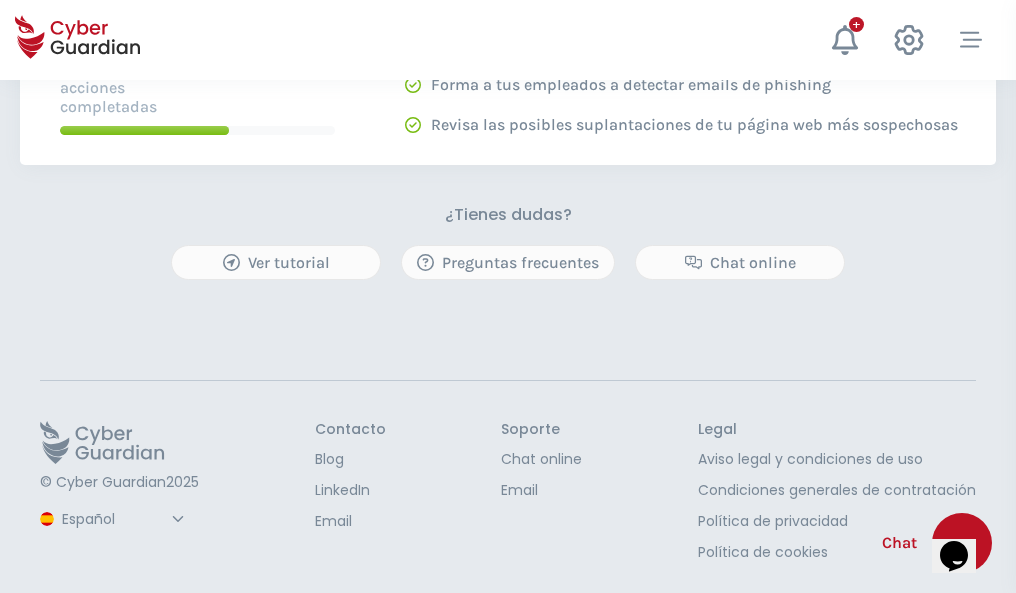 scroll, scrollTop: 0, scrollLeft: 0, axis: both 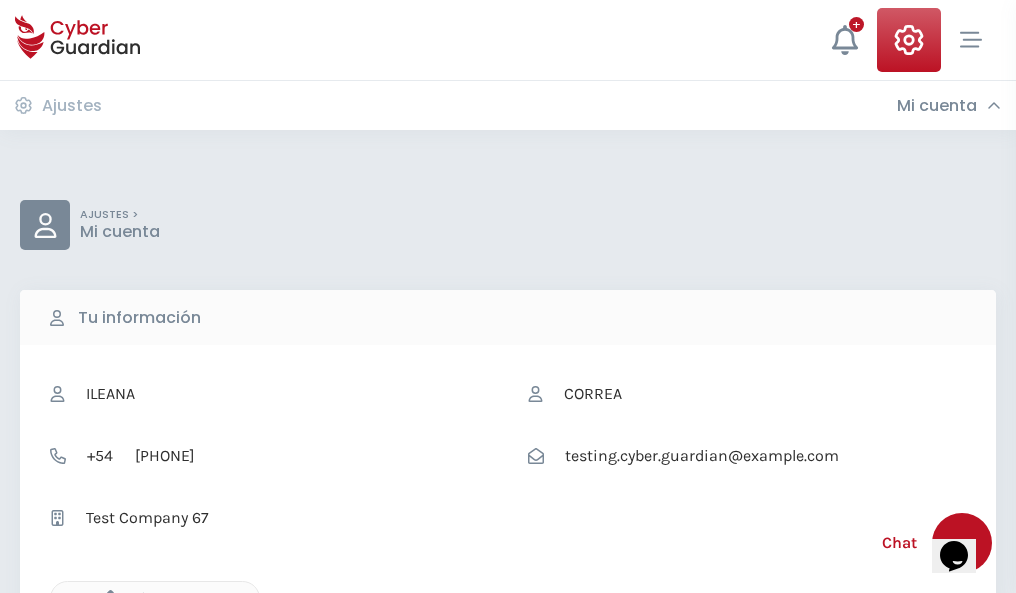 click 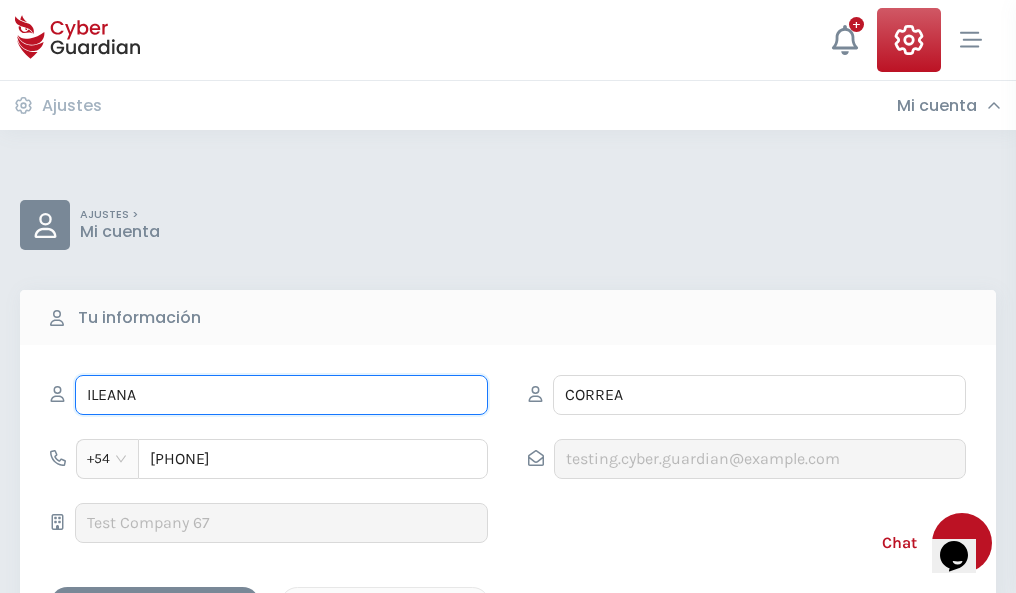 click on "ILEANA" at bounding box center (281, 395) 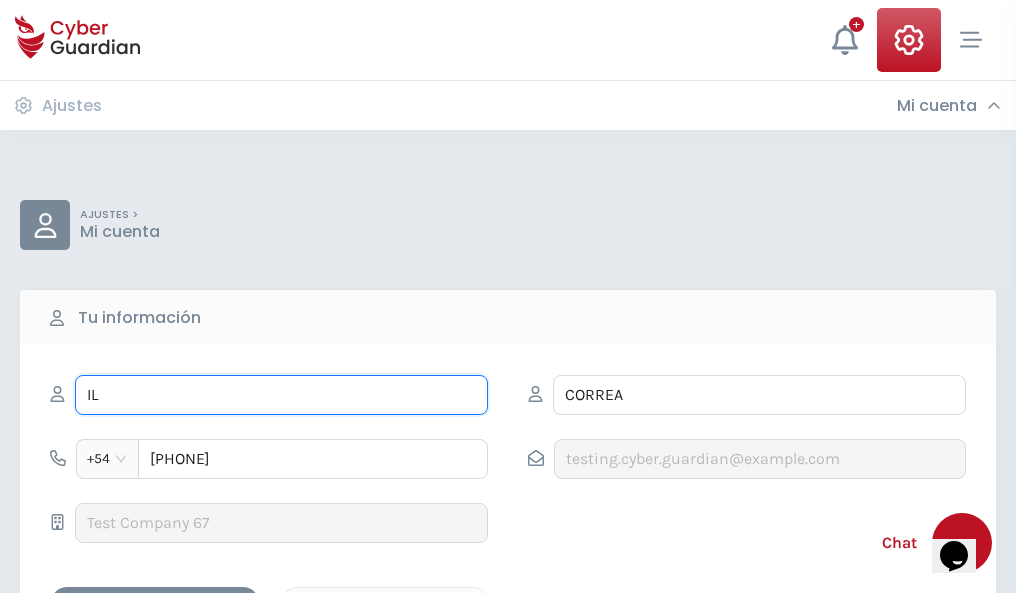 type on "I" 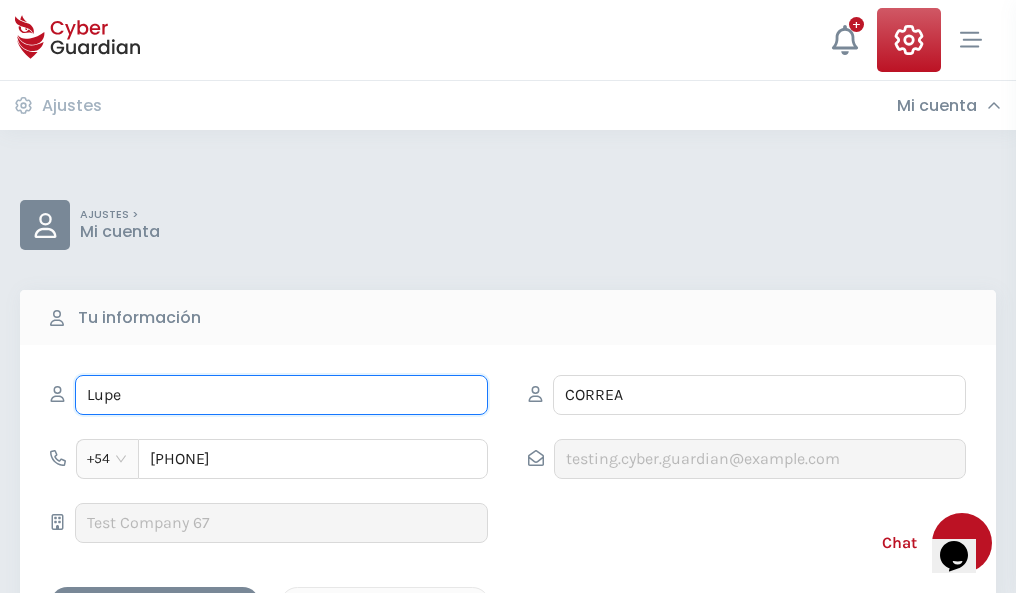 type on "Lupe" 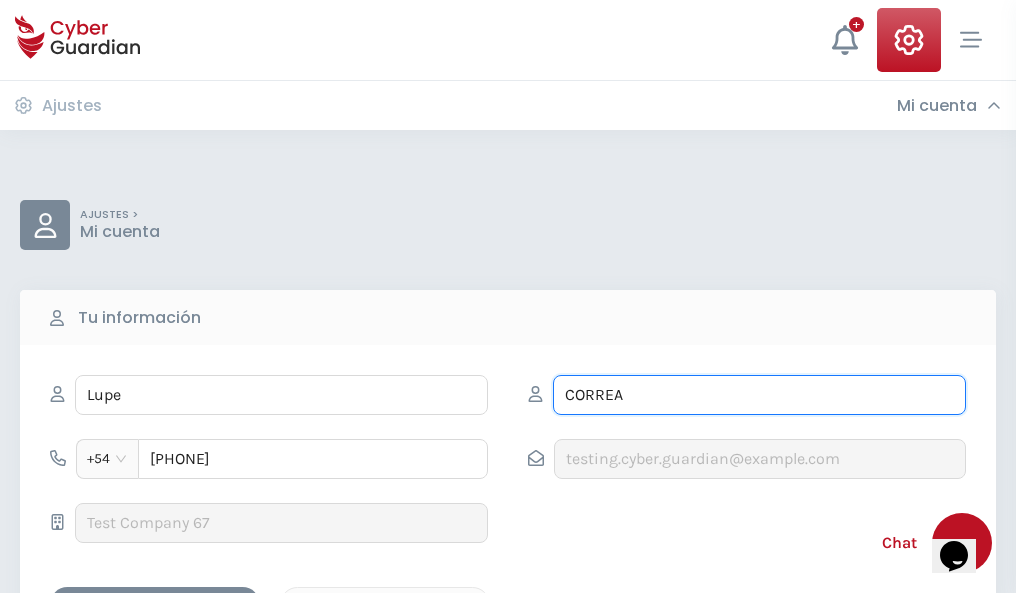 click on "CORREA" at bounding box center (759, 395) 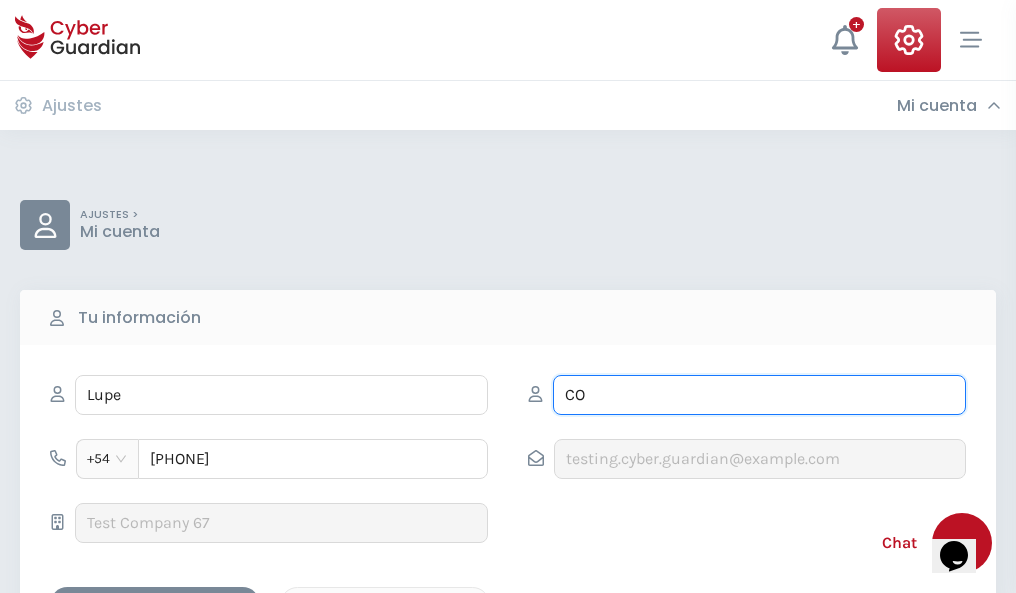 type on "C" 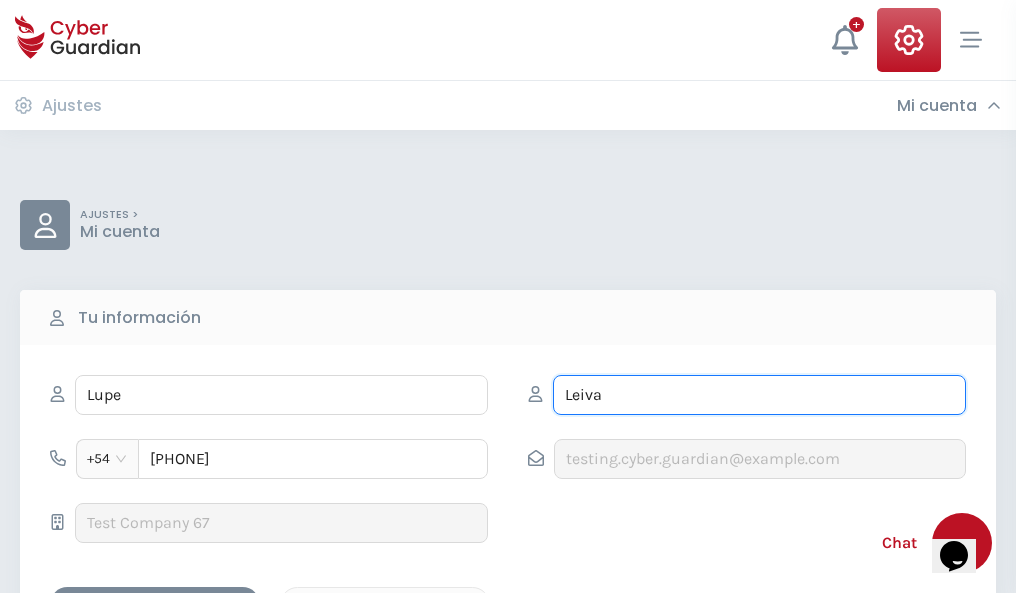 type on "Leiva" 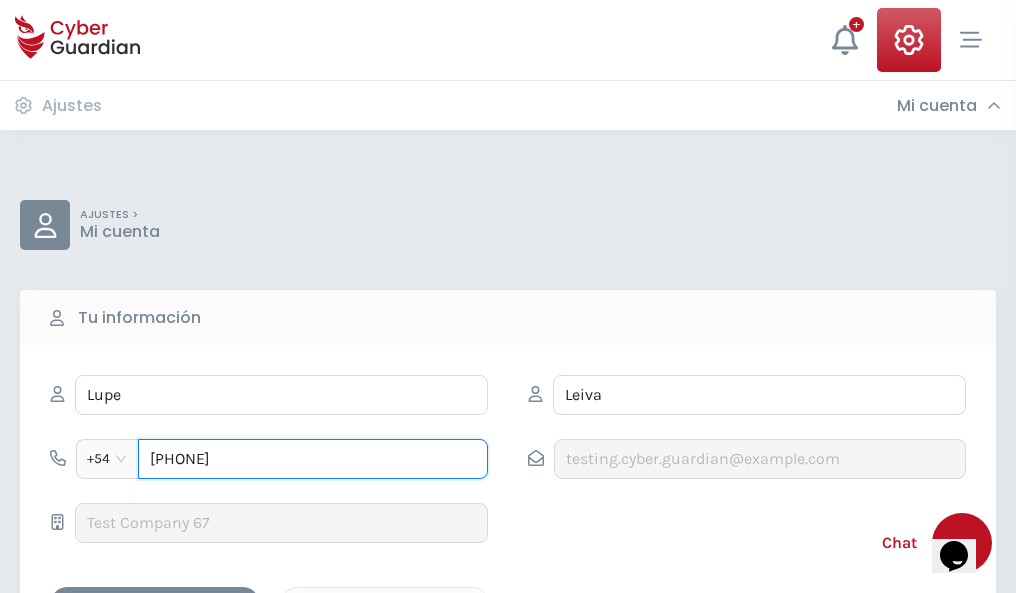 click on "1164055377" at bounding box center [313, 459] 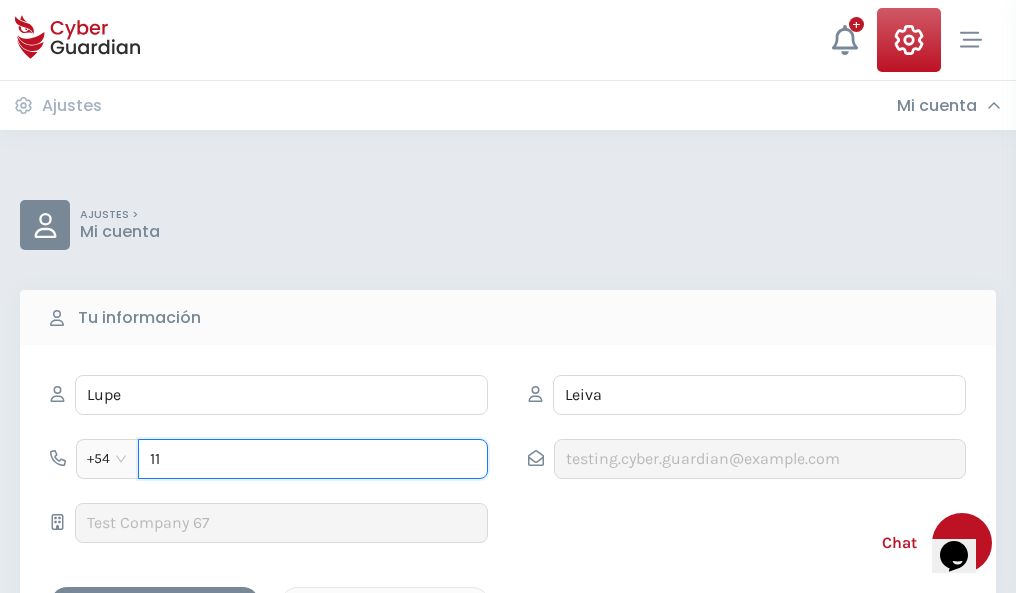 type on "1" 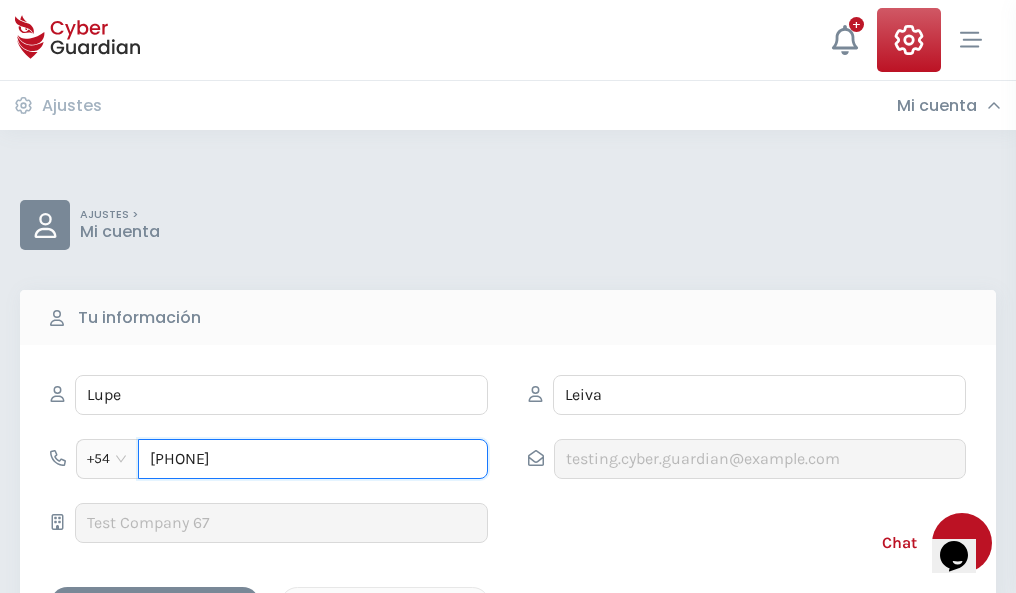 type on "4921578221" 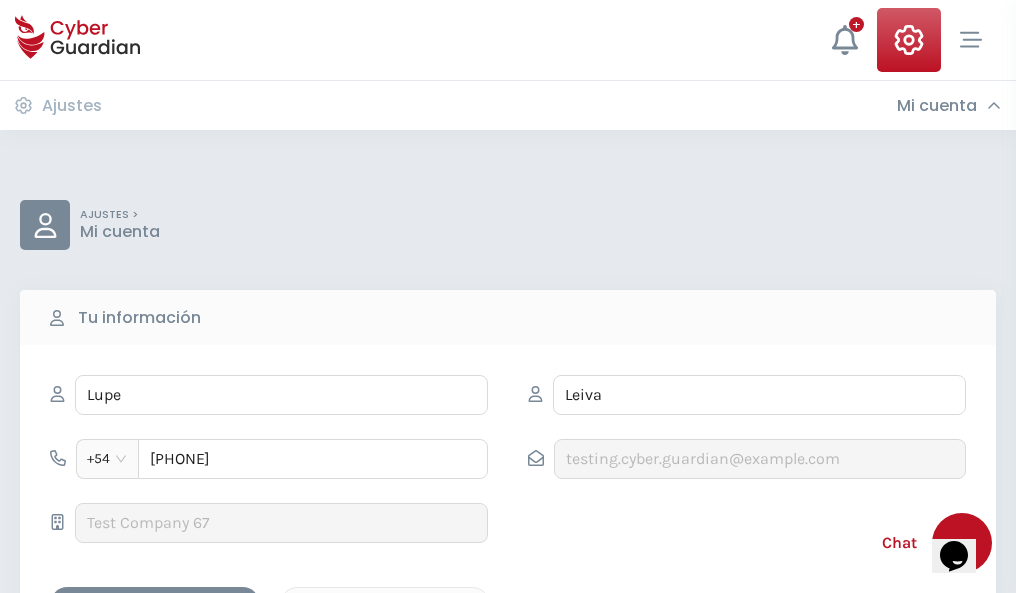 click on "Cancelar" at bounding box center [385, 604] 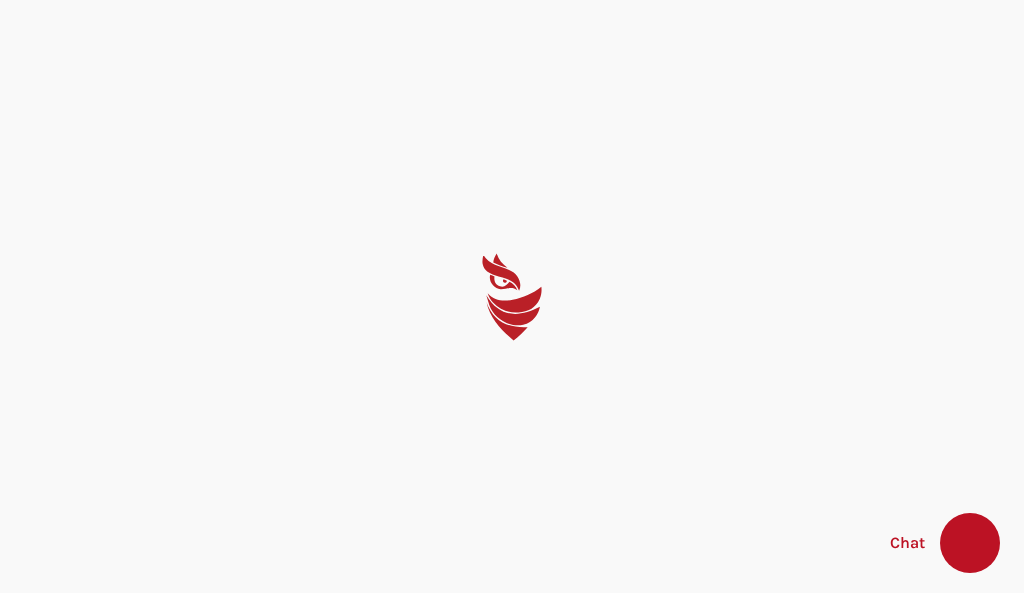 scroll, scrollTop: 0, scrollLeft: 0, axis: both 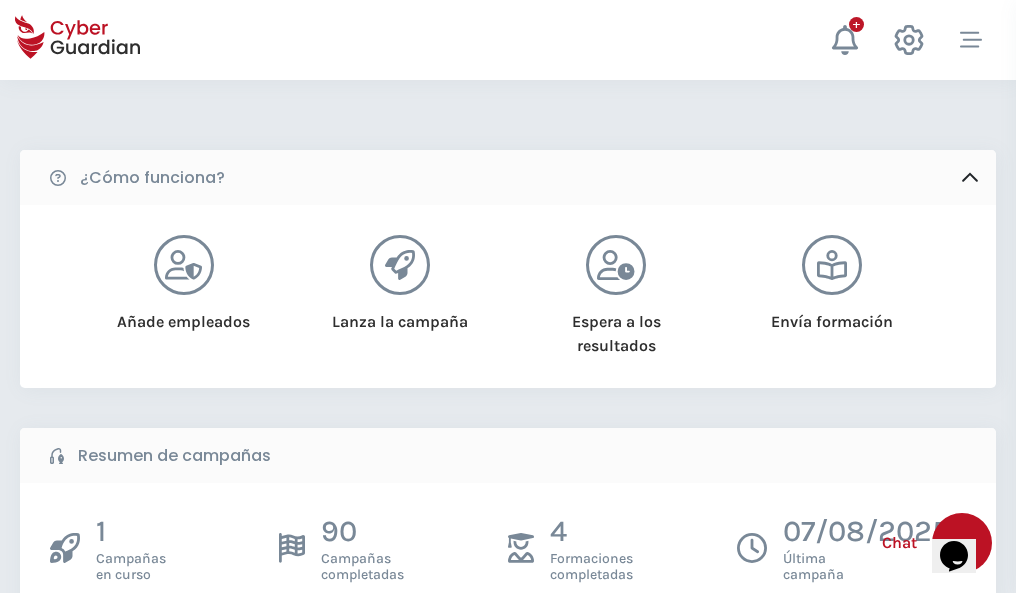 click on "Crear una campaña" at bounding box center [155, 645] 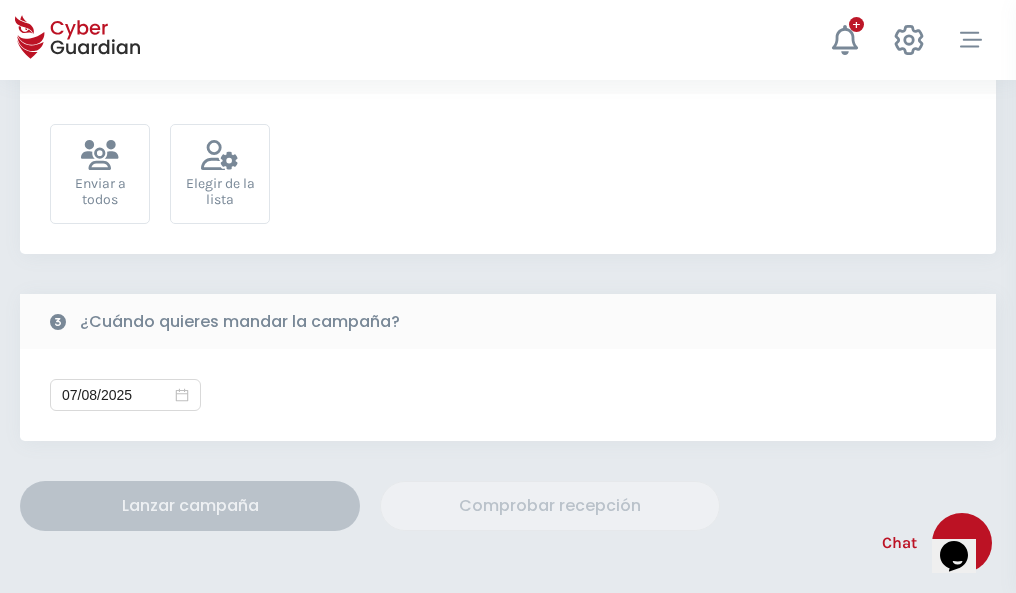 scroll, scrollTop: 732, scrollLeft: 0, axis: vertical 